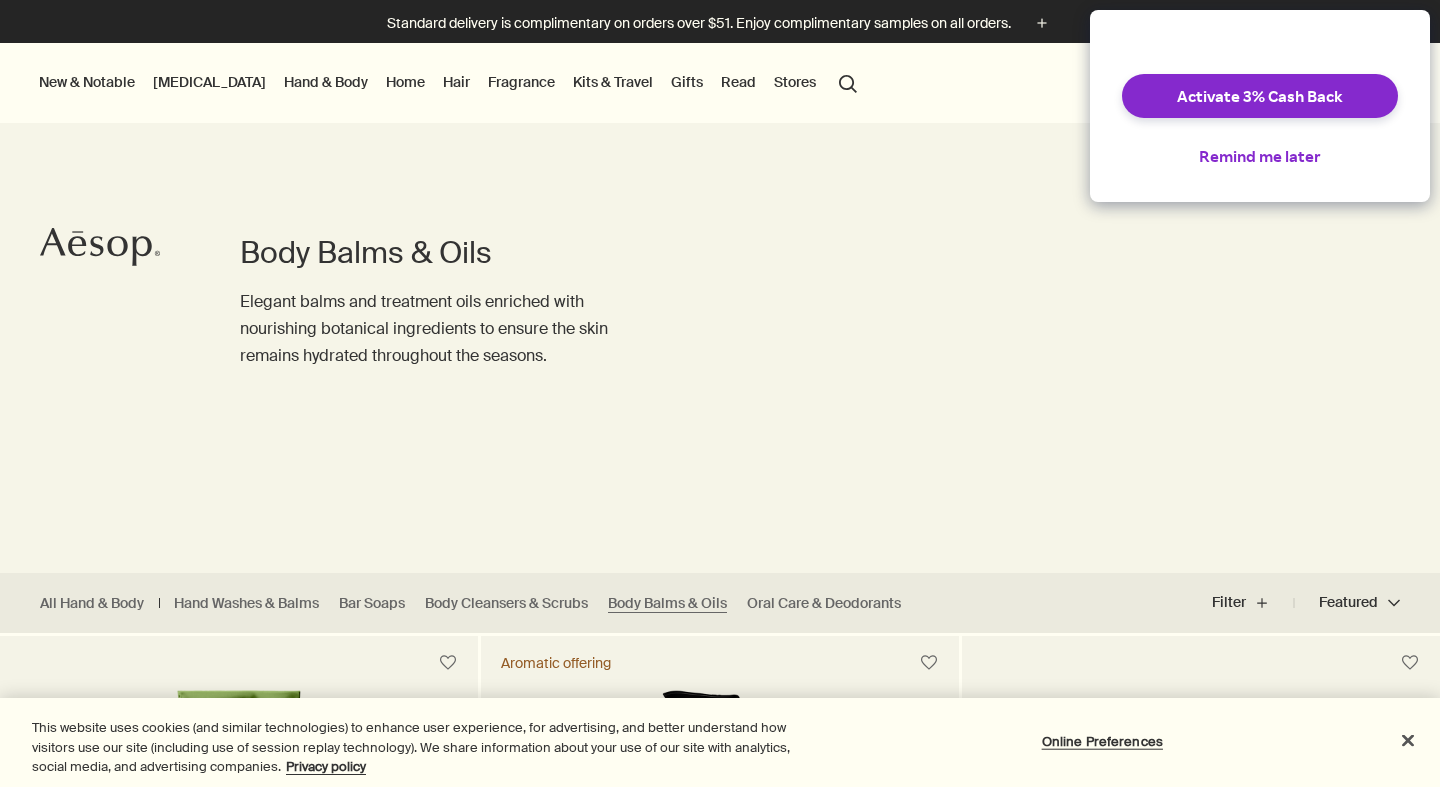 scroll, scrollTop: 0, scrollLeft: 0, axis: both 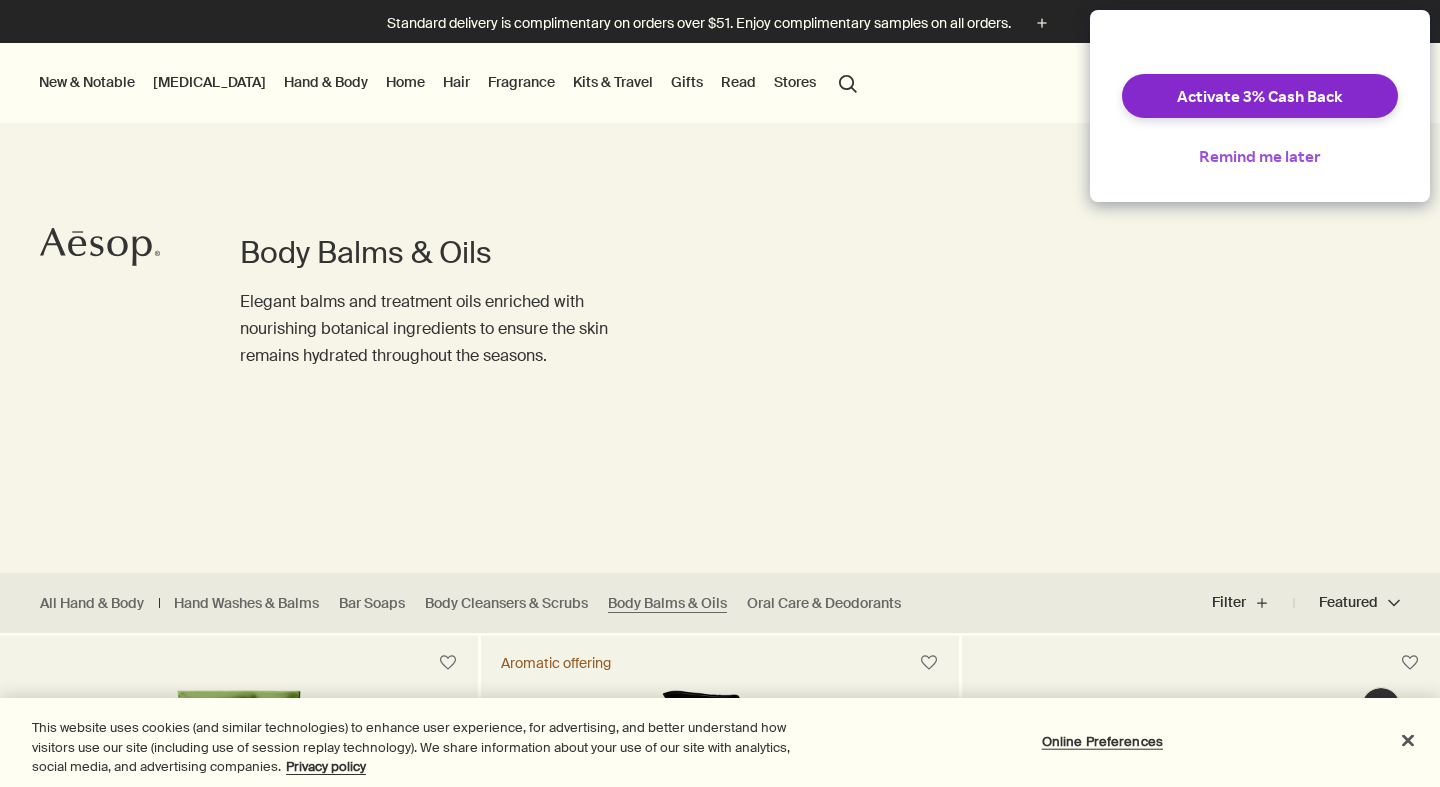 click on "Remind me later" at bounding box center (1260, 156) 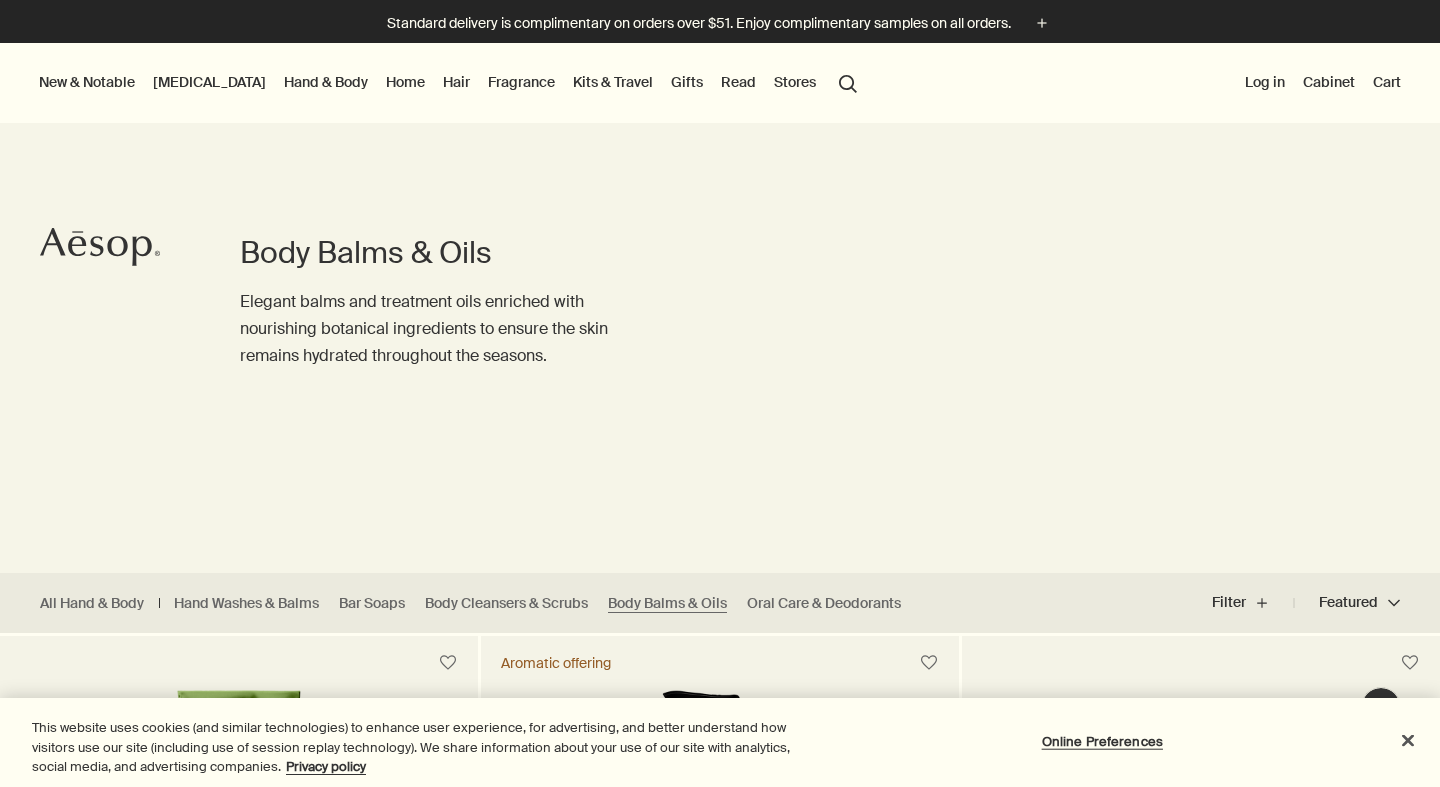 click on "Body Balms & Oils Elegant balms and treatment oils enriched with nourishing botanical ingredients to ensure the skin remains hydrated throughout the seasons." at bounding box center [720, 310] 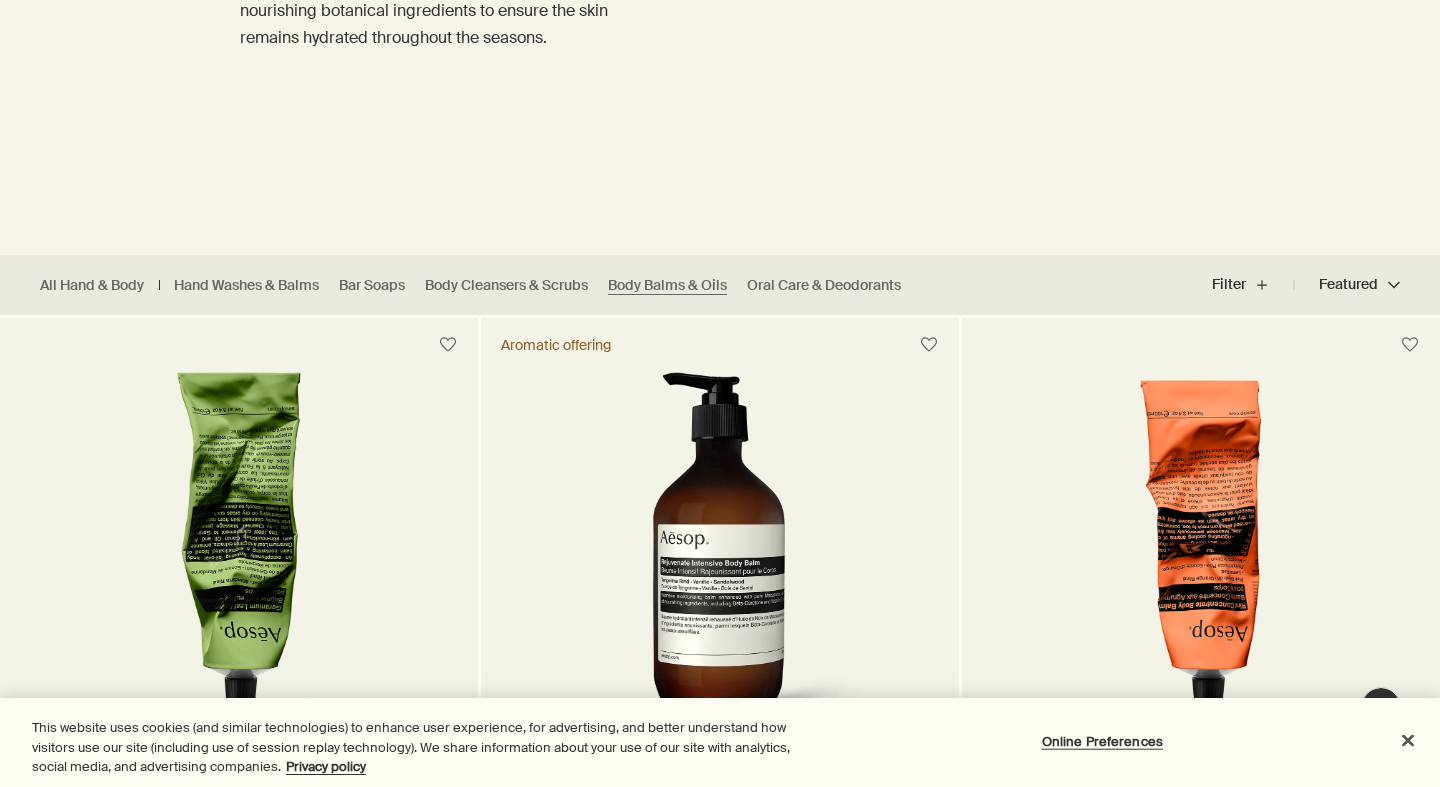 scroll, scrollTop: 0, scrollLeft: 0, axis: both 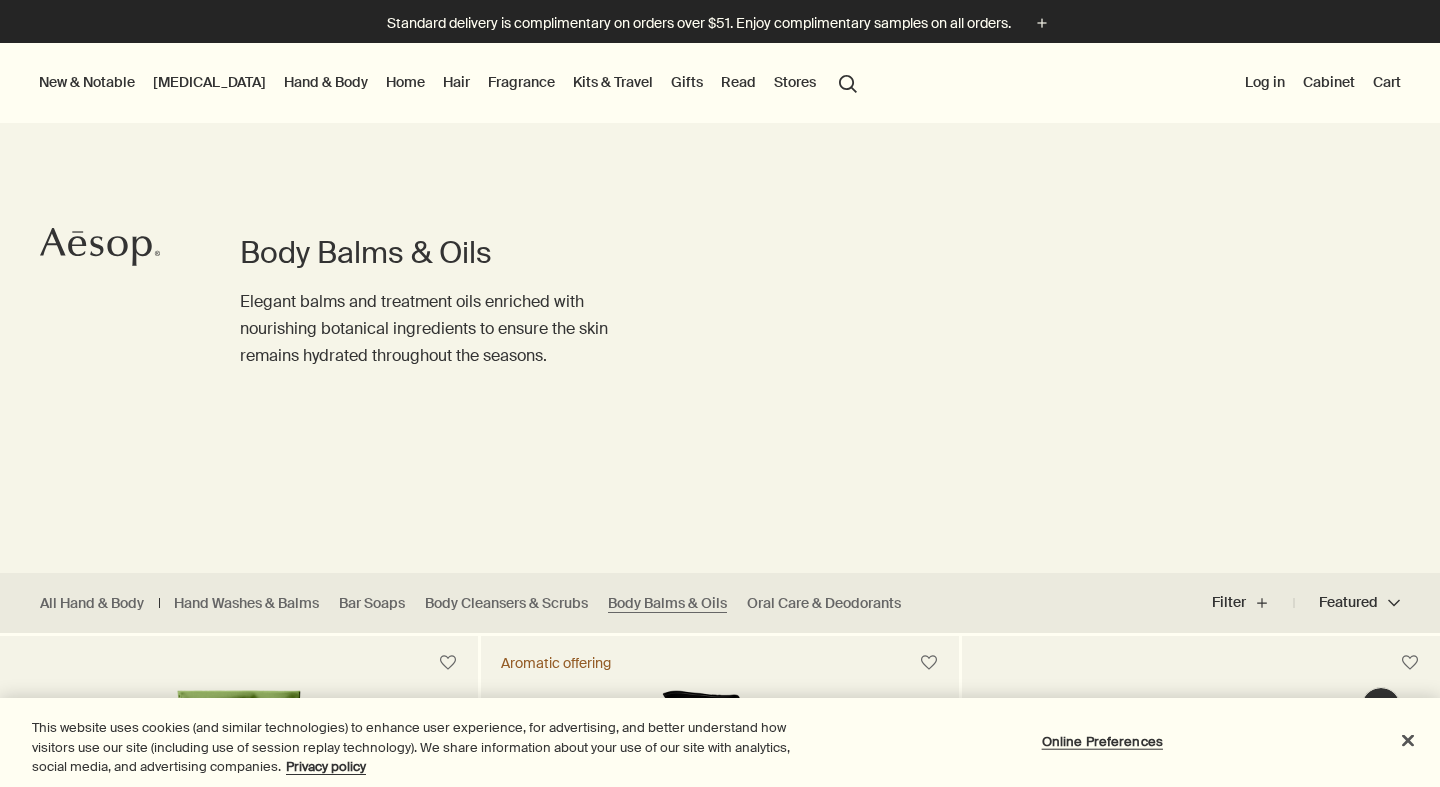 click on "Hand & Body" at bounding box center [326, 82] 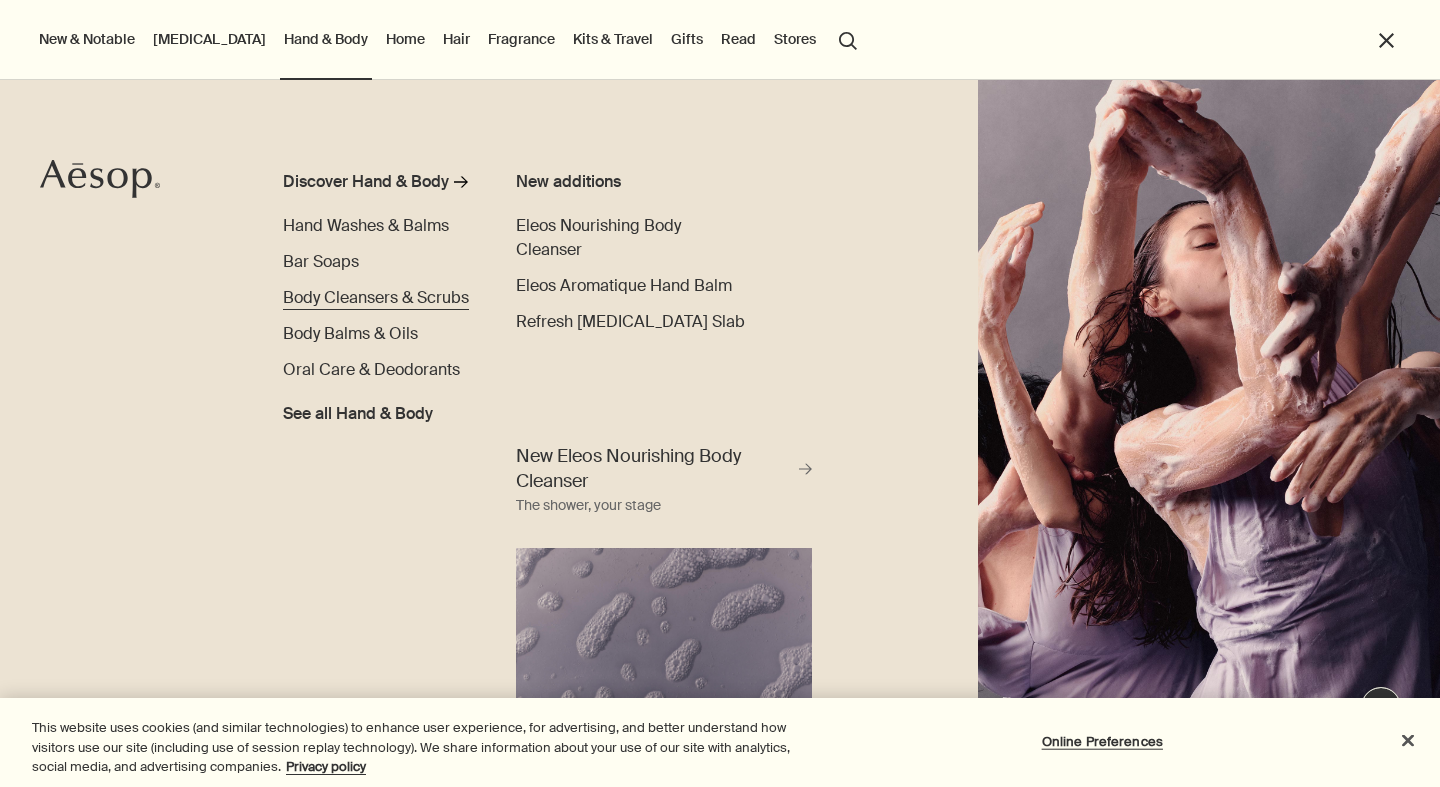 click on "Body Cleansers & Scrubs" at bounding box center [376, 297] 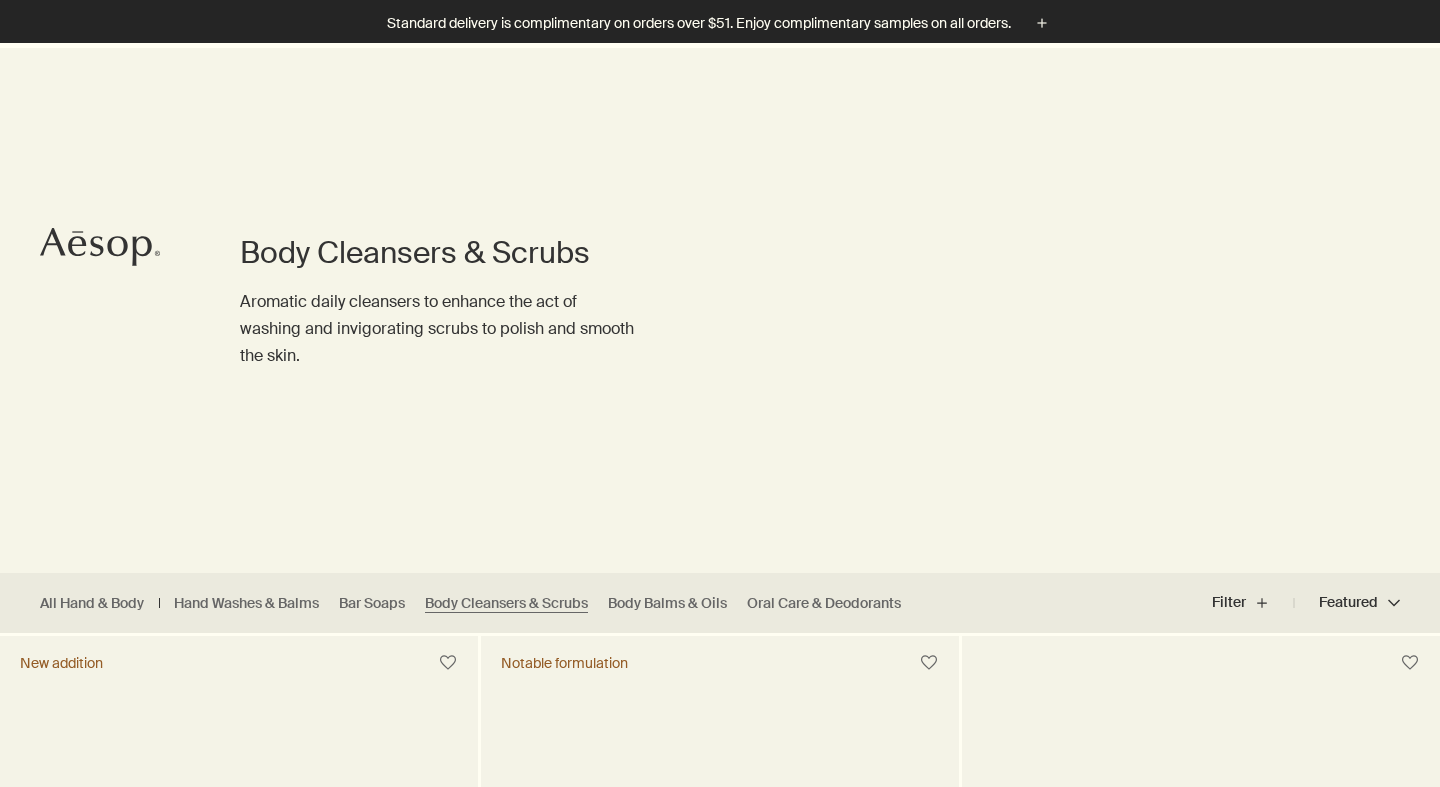 scroll, scrollTop: 471, scrollLeft: 0, axis: vertical 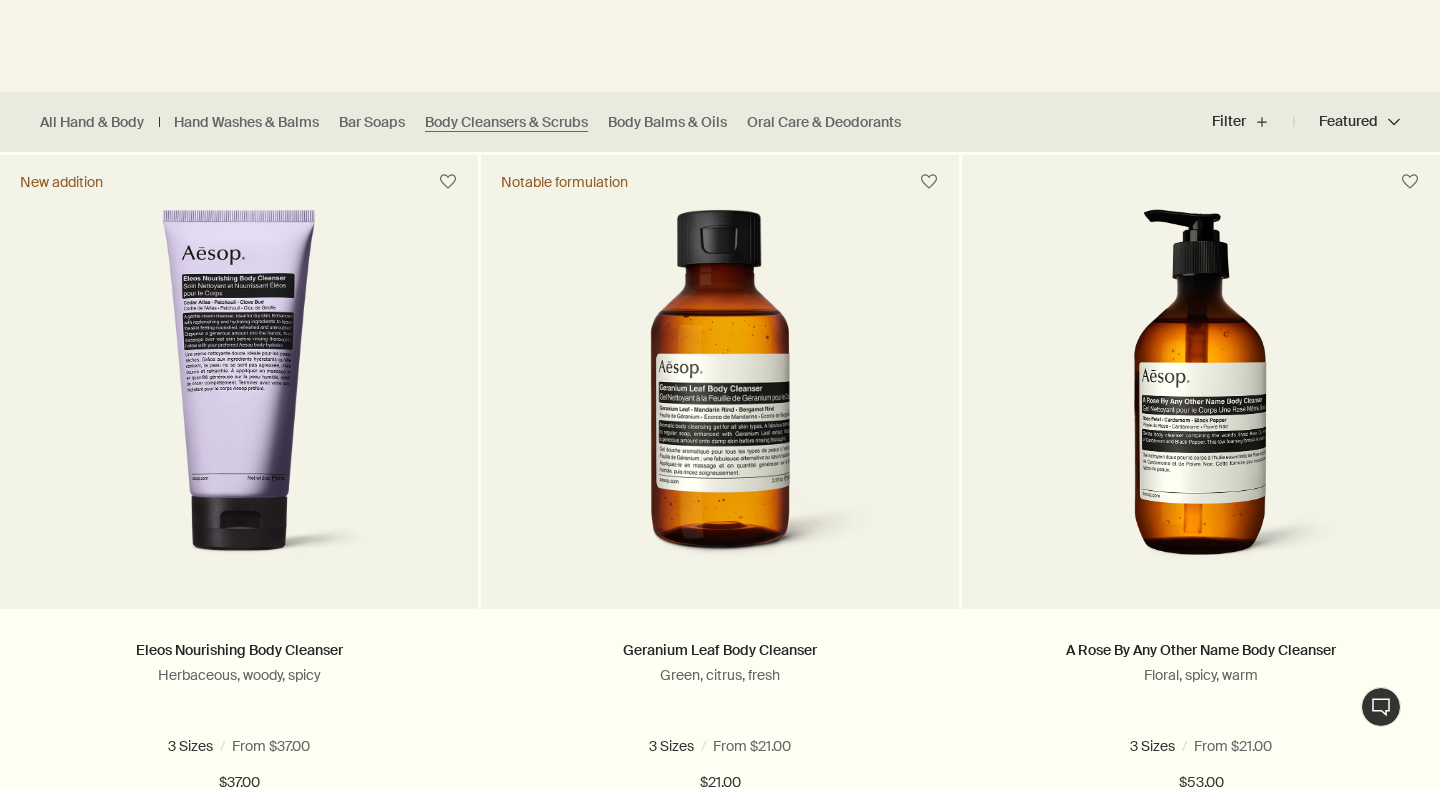 click at bounding box center (720, 306) 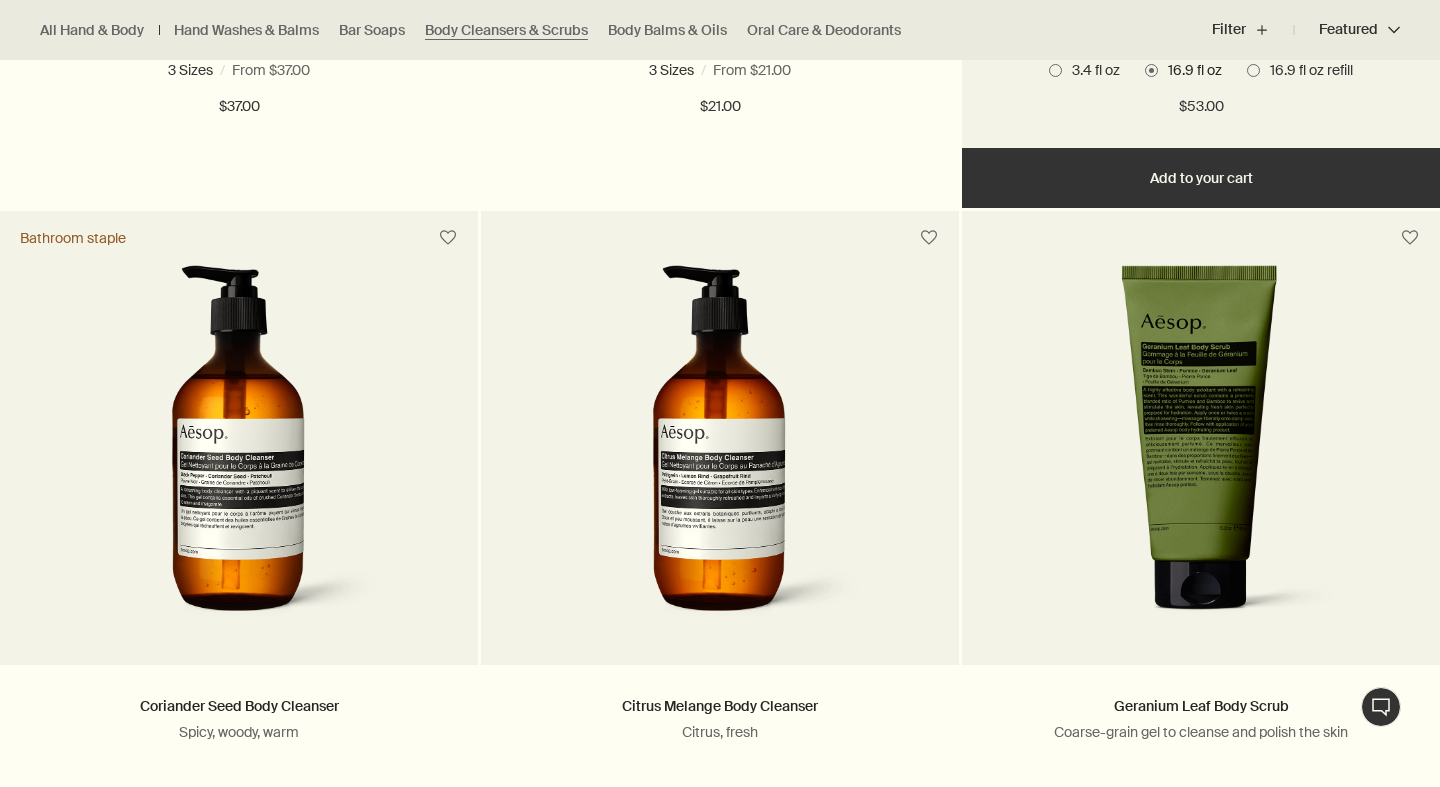 scroll, scrollTop: 1164, scrollLeft: 0, axis: vertical 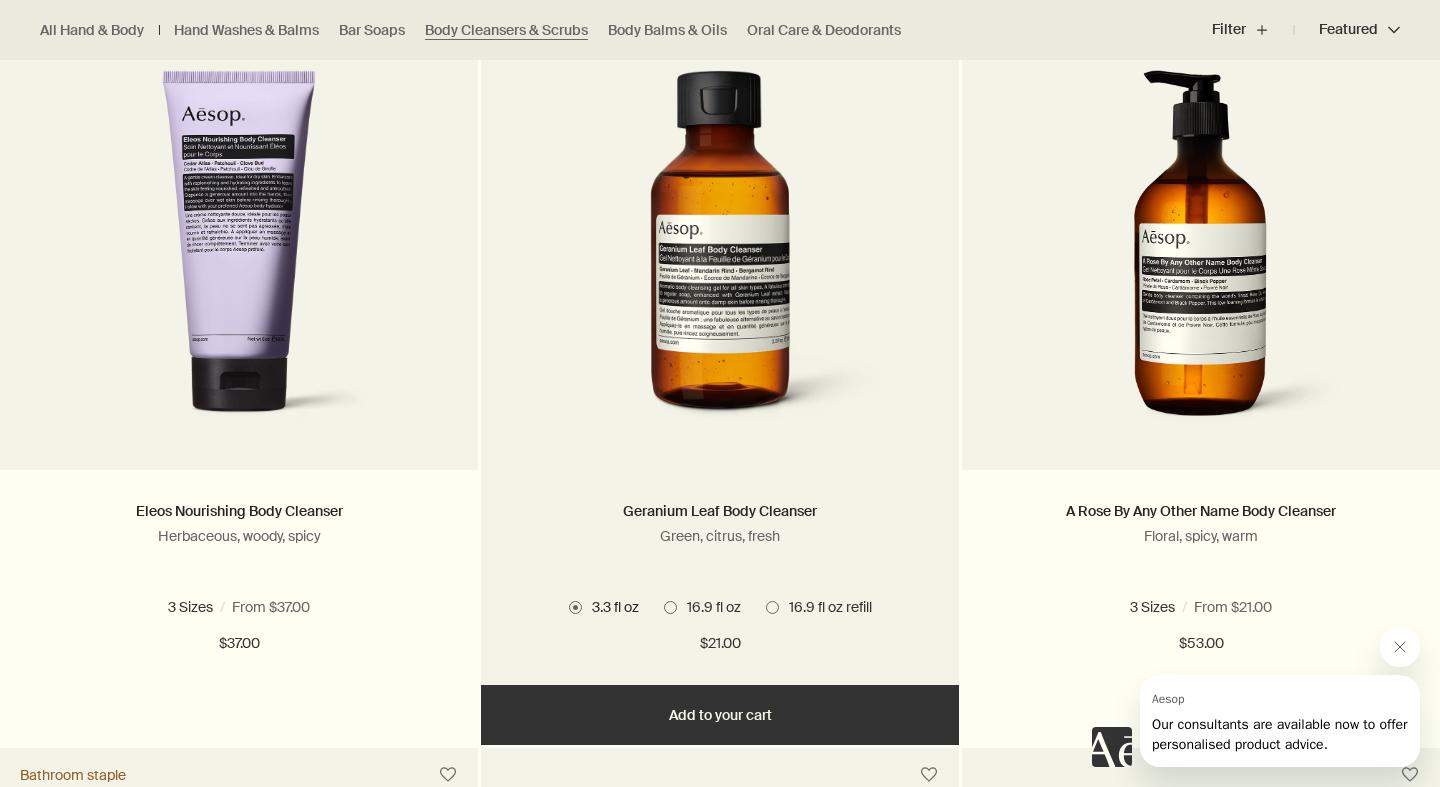 click at bounding box center [670, 607] 